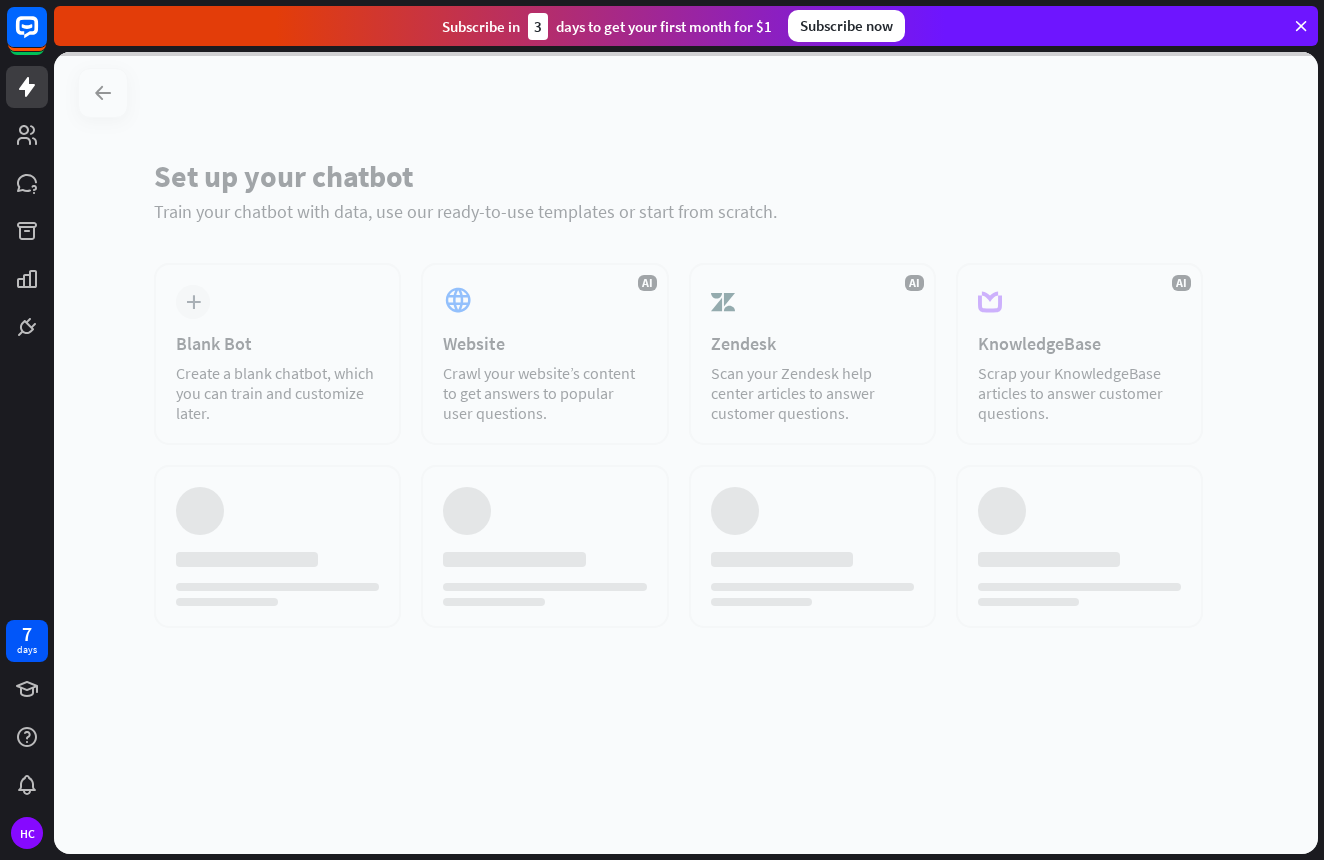 scroll, scrollTop: 0, scrollLeft: 0, axis: both 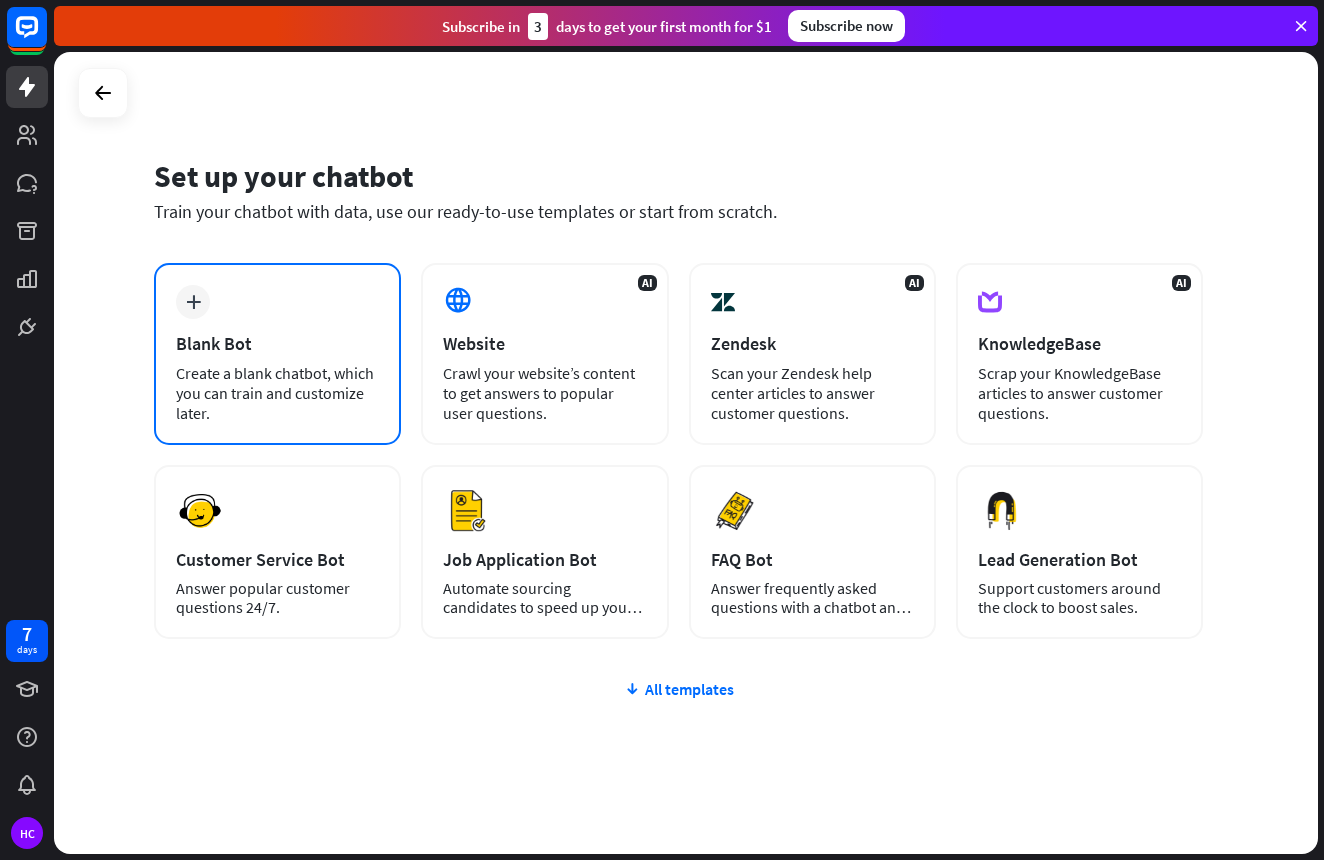 click on "plus   Blank Bot
Create a blank chatbot, which you can train and
customize later." at bounding box center [277, 354] 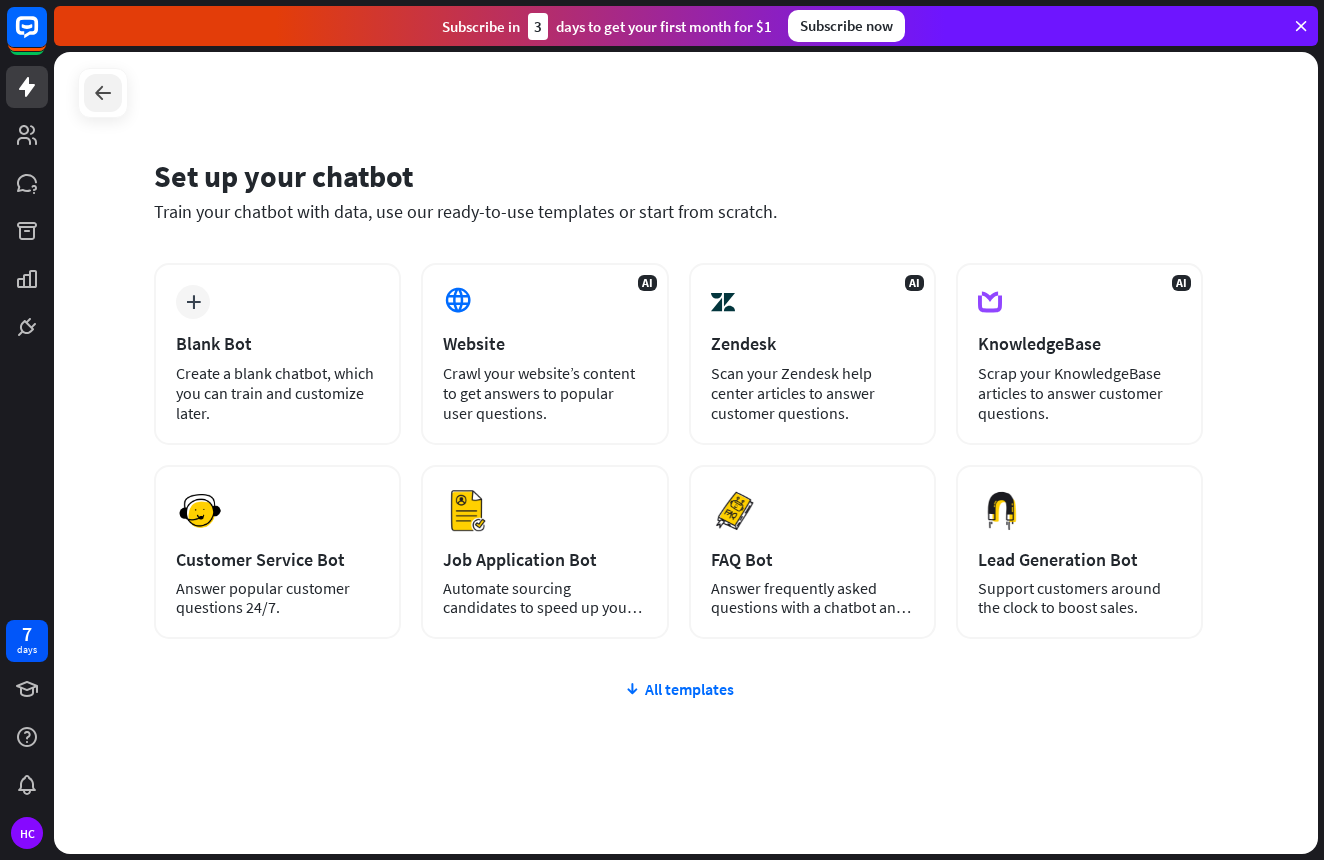 click at bounding box center [103, 93] 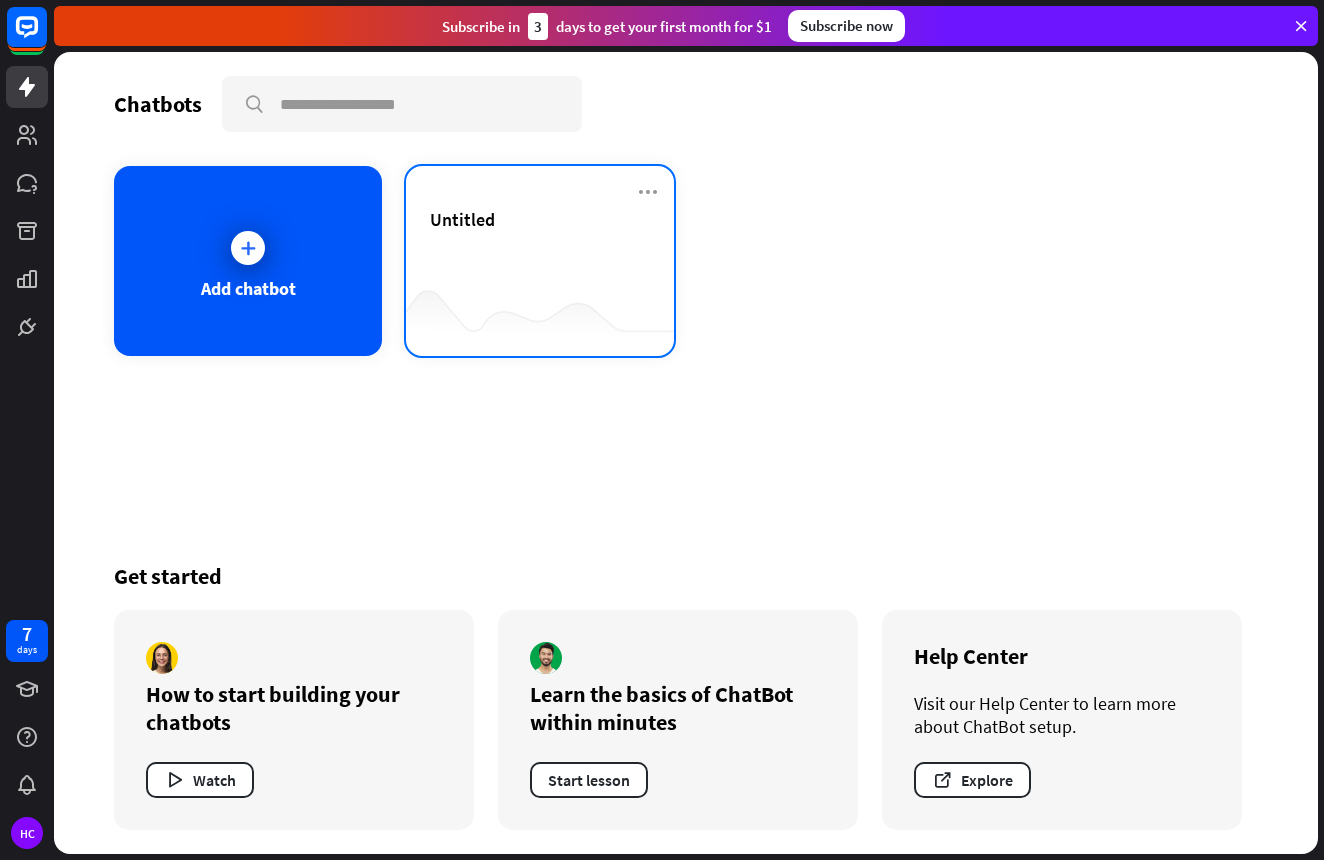 click on "Untitled" at bounding box center [540, 243] 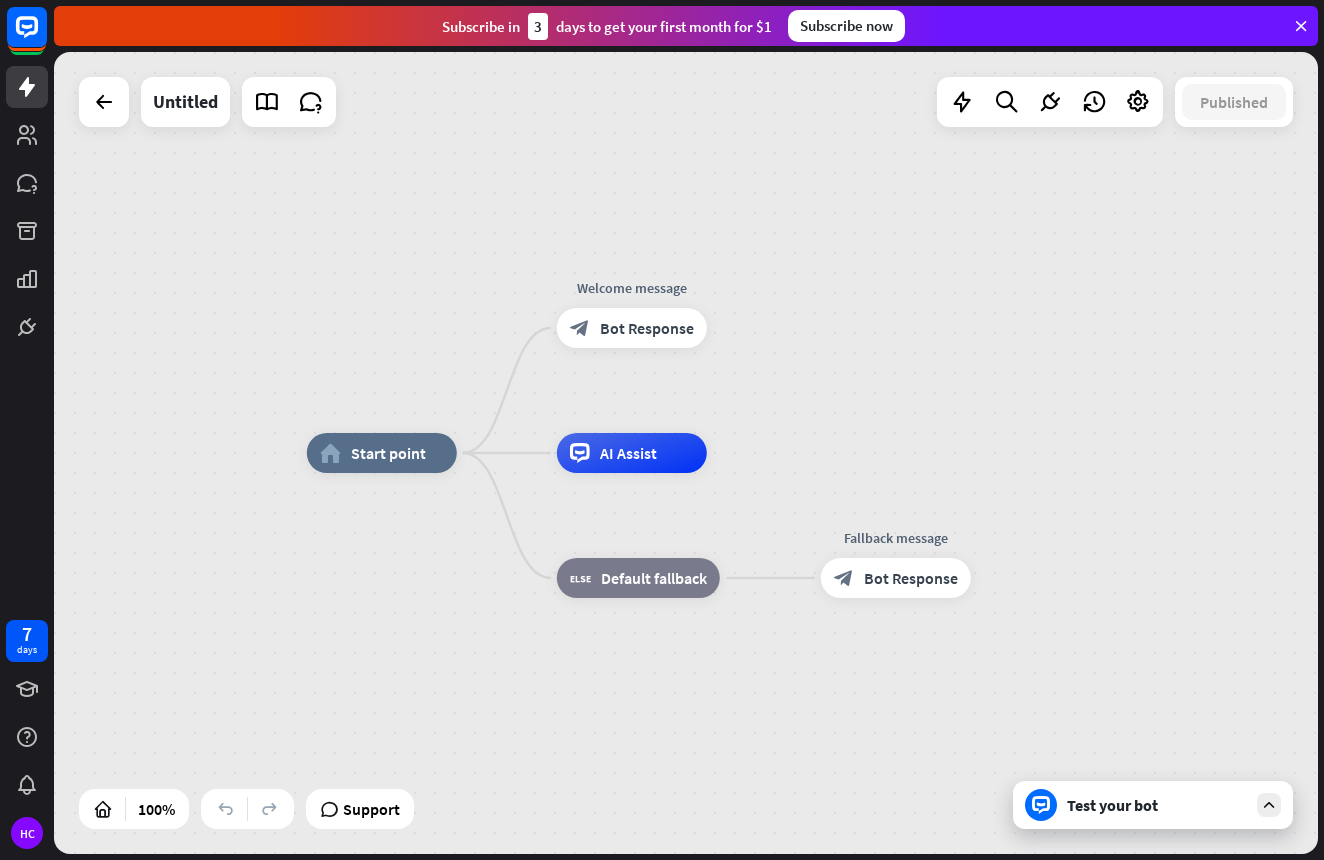 click on "Test your bot" at bounding box center [1157, 805] 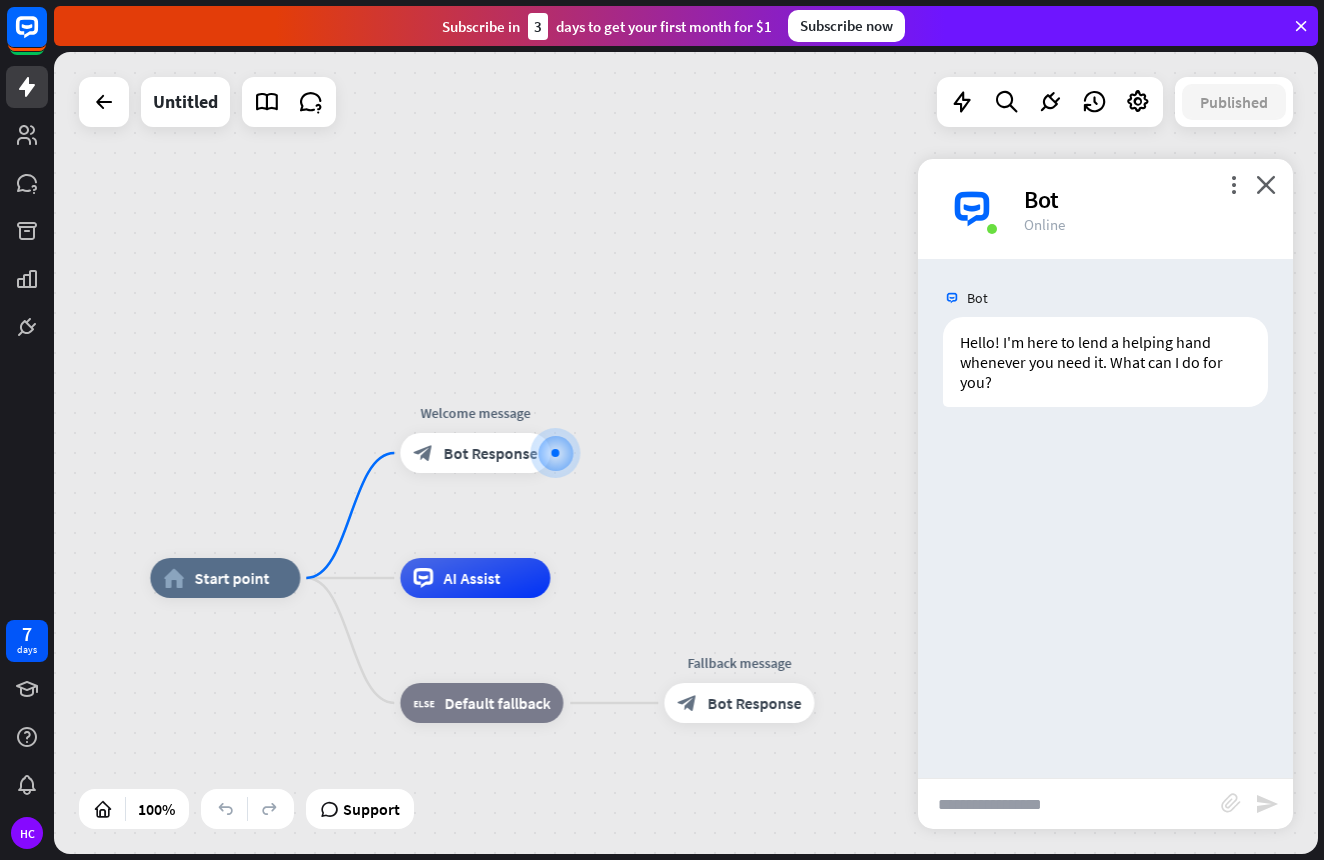 click at bounding box center (1069, 804) 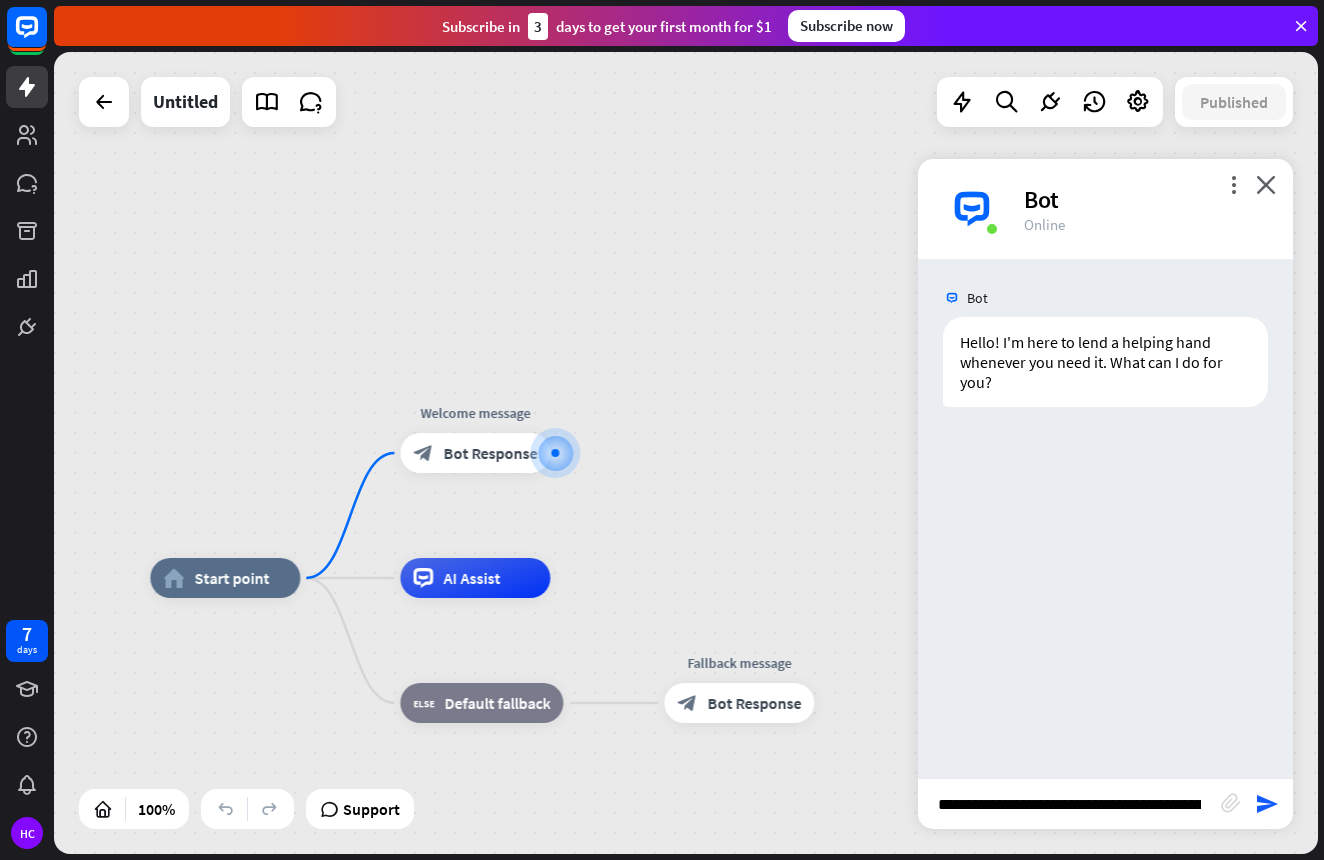 type on "**********" 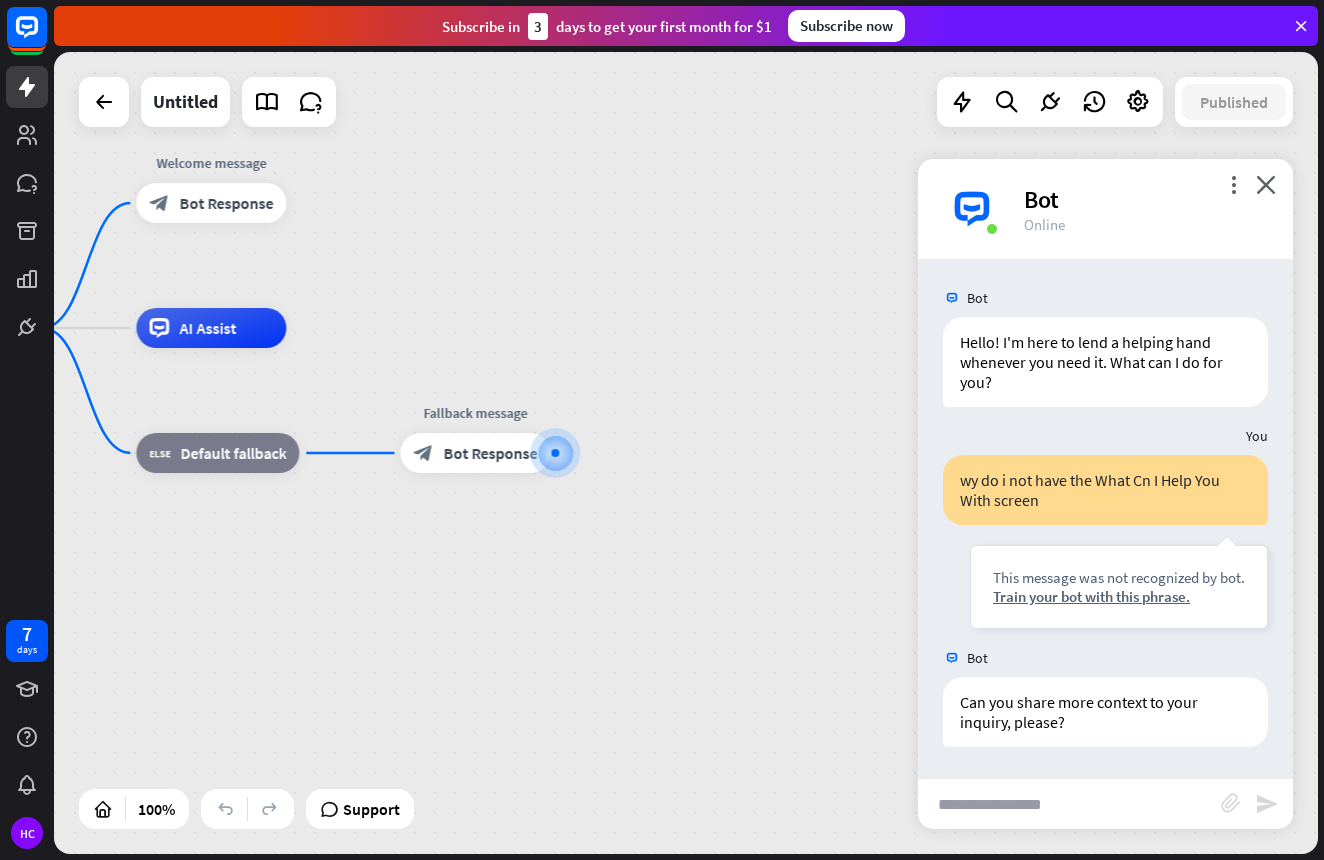 click at bounding box center [1069, 804] 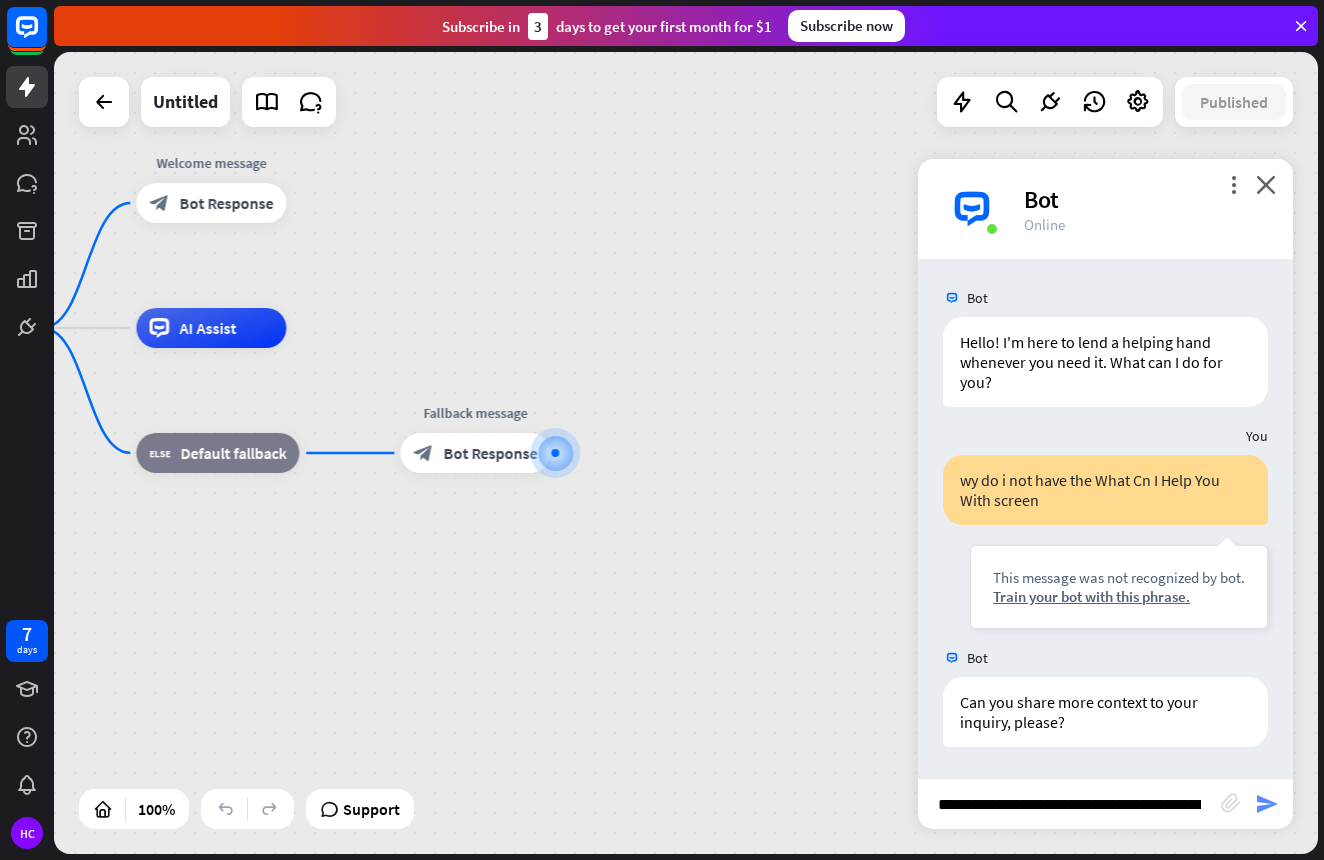 type on "**********" 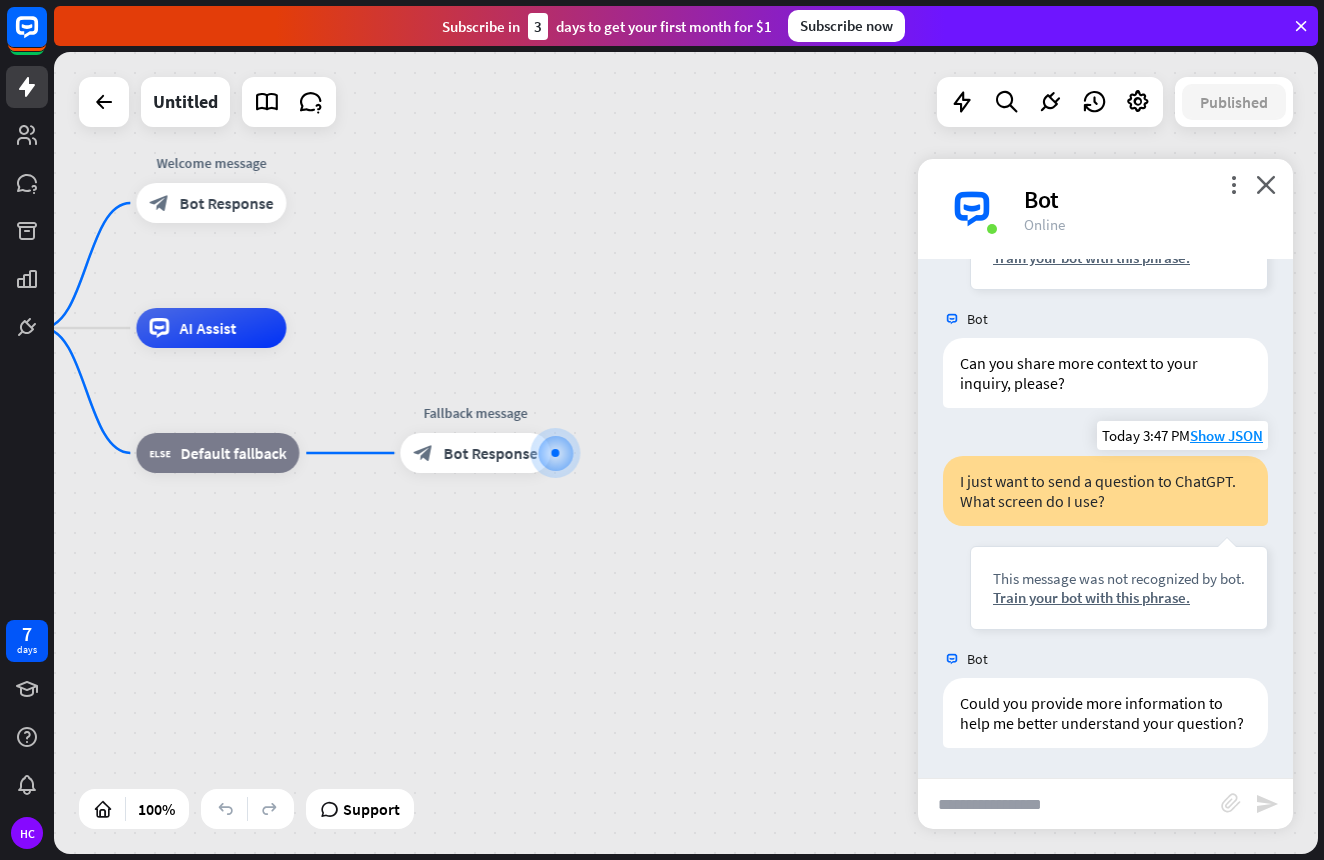 scroll, scrollTop: 359, scrollLeft: 0, axis: vertical 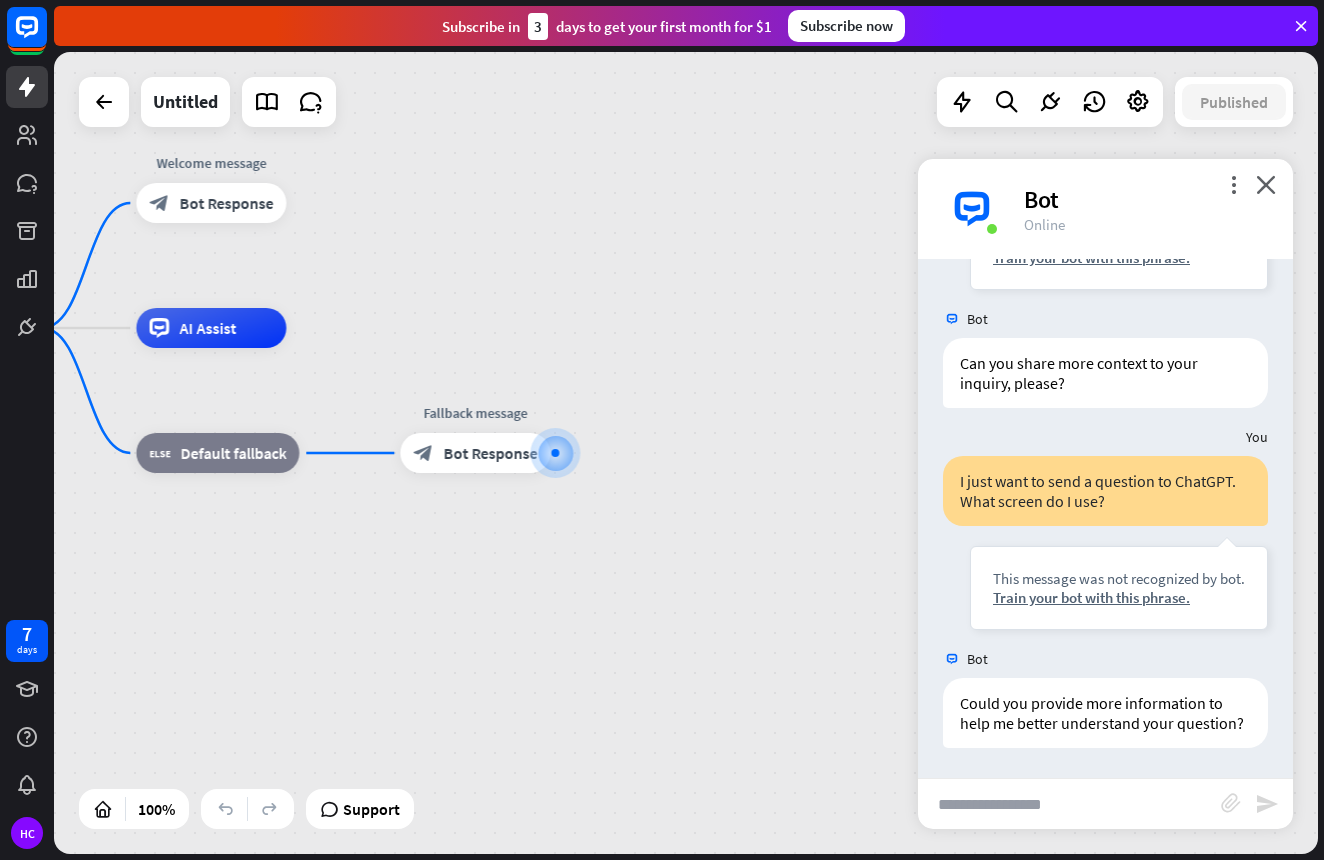 click on "close" at bounding box center [1266, 184] 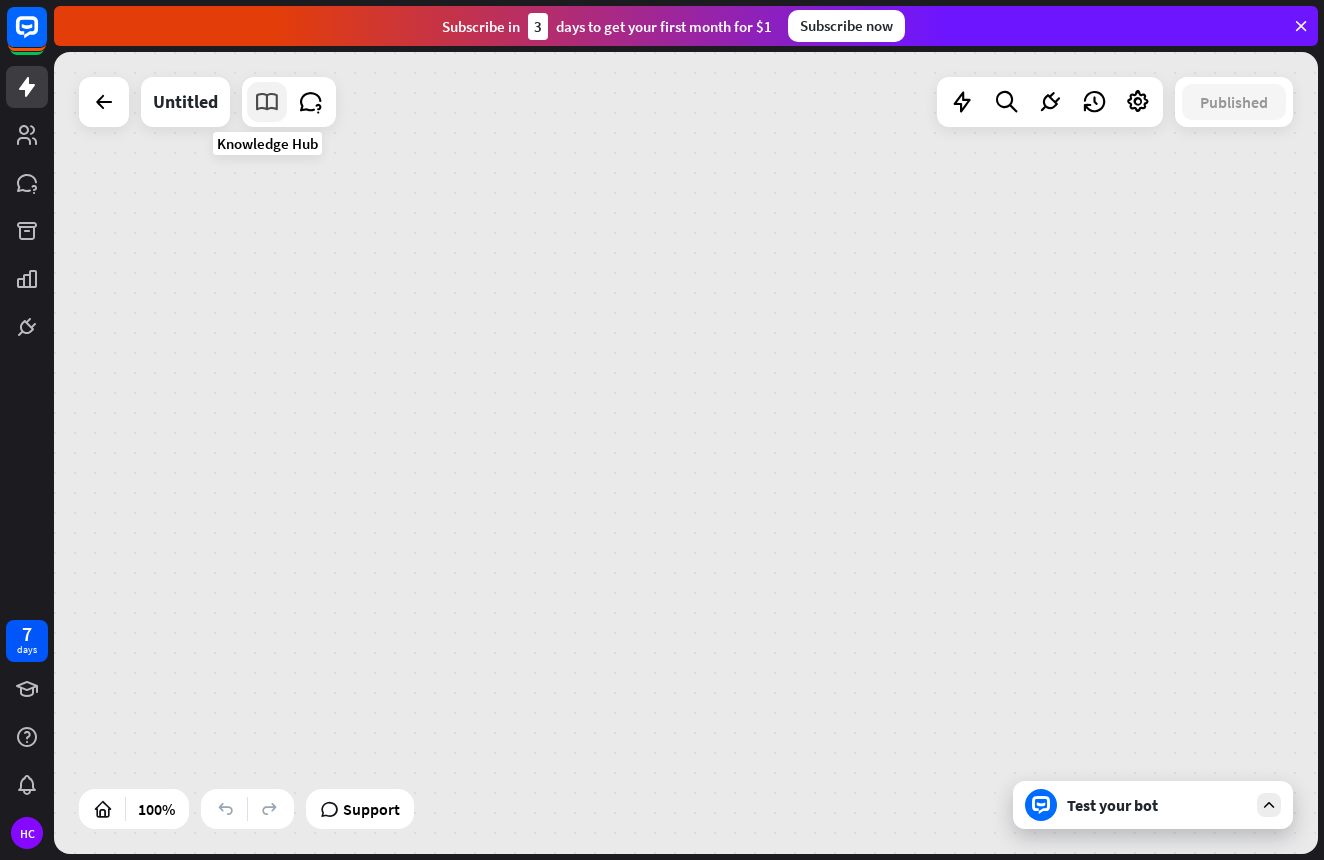 click at bounding box center [267, 102] 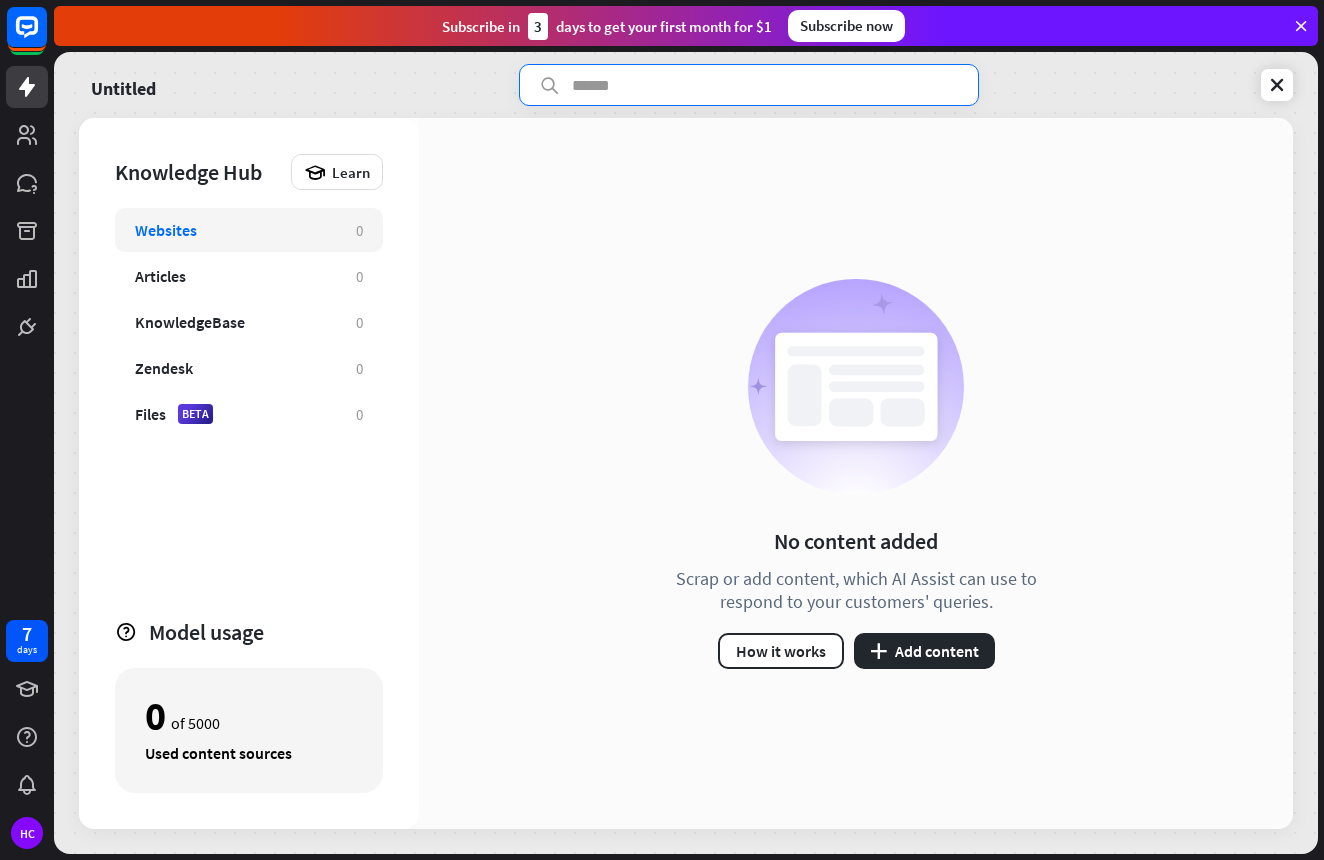 click at bounding box center (749, 85) 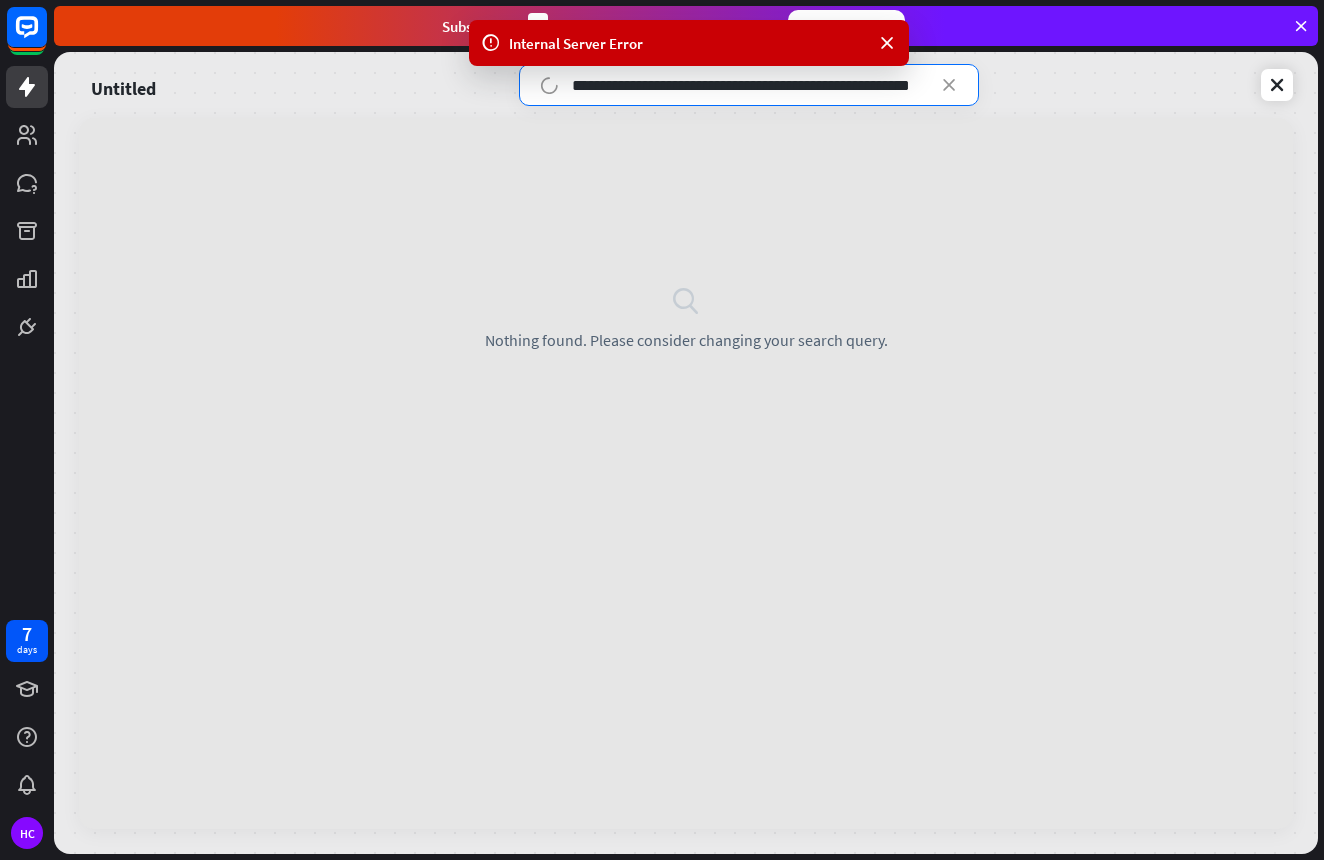 type on "**********" 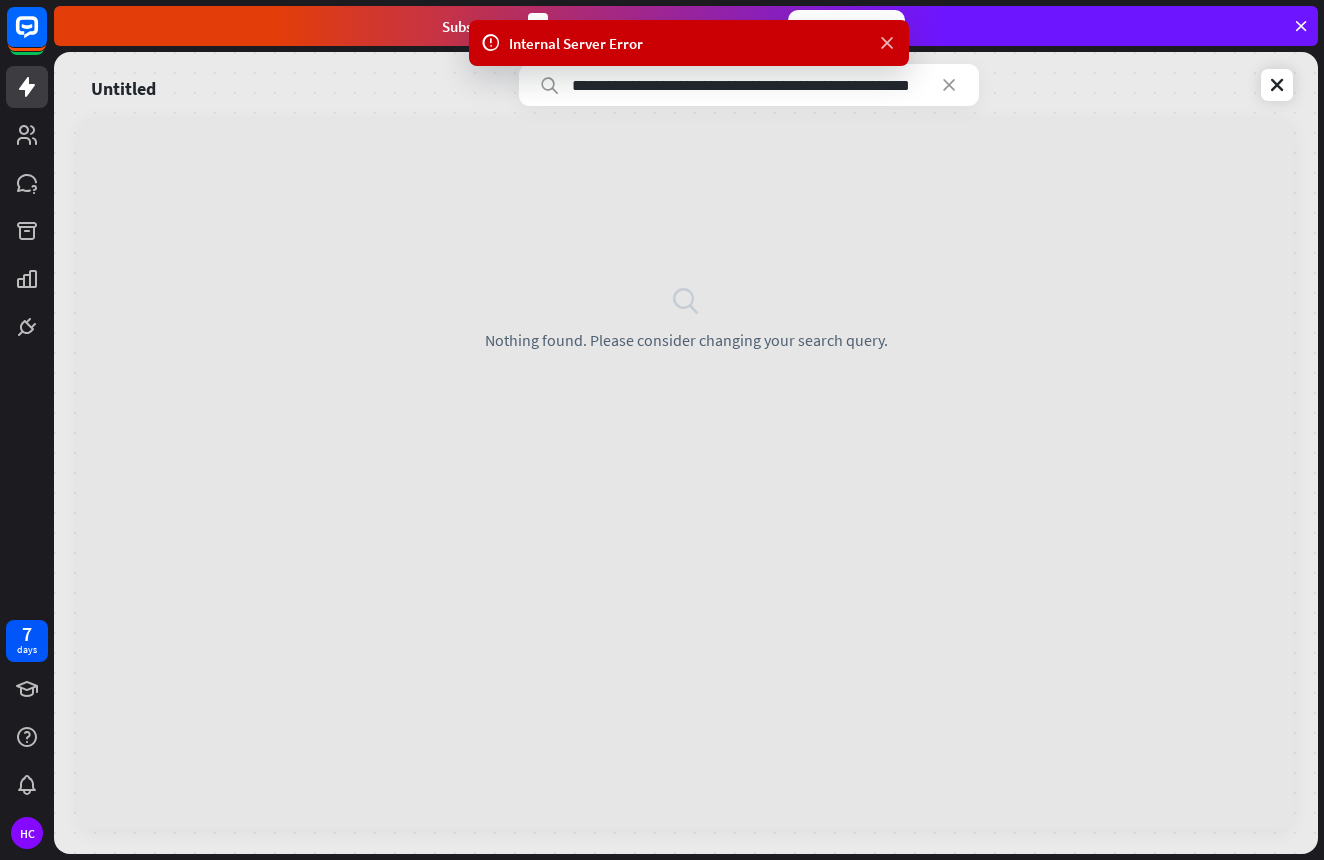 click at bounding box center [887, 43] 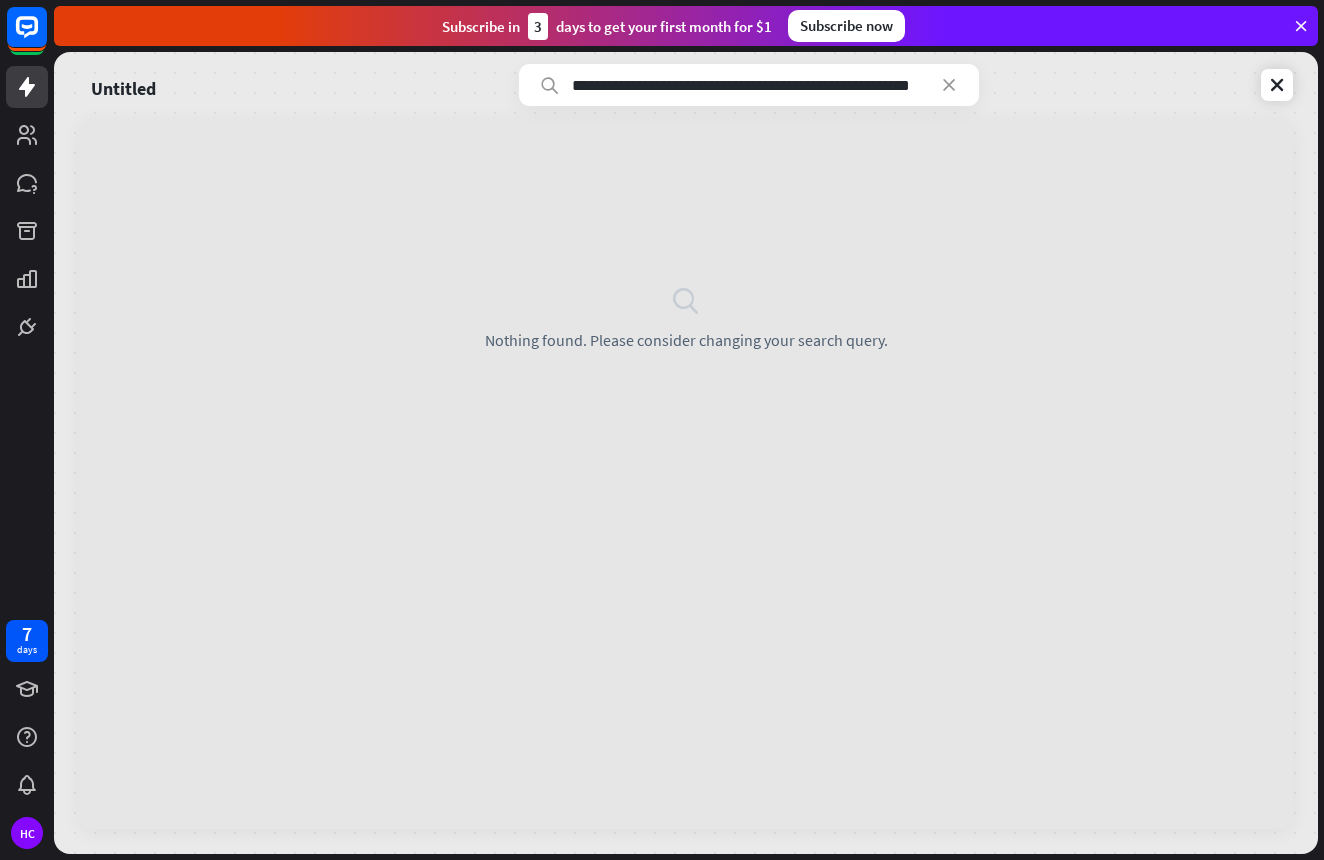 click at bounding box center [949, 85] 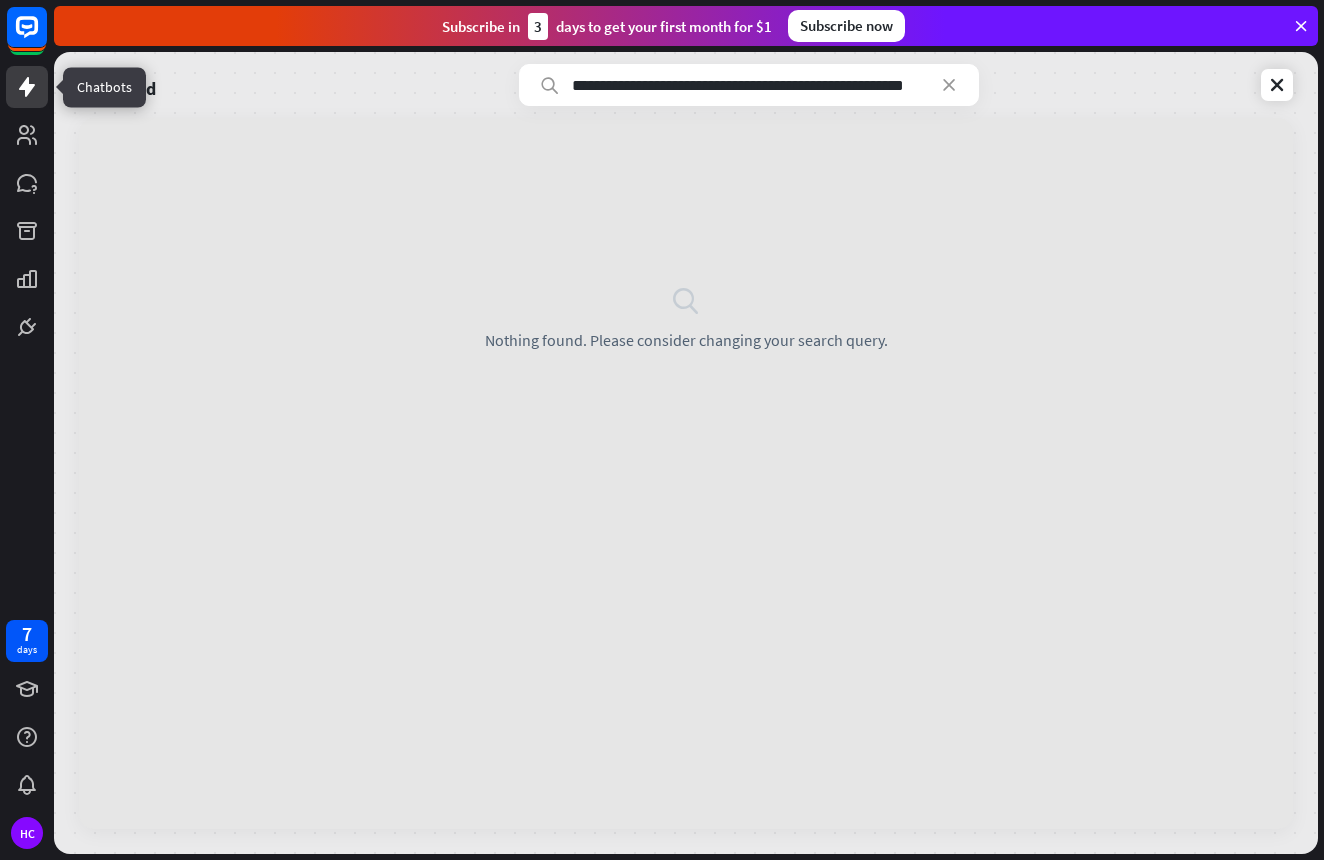 click 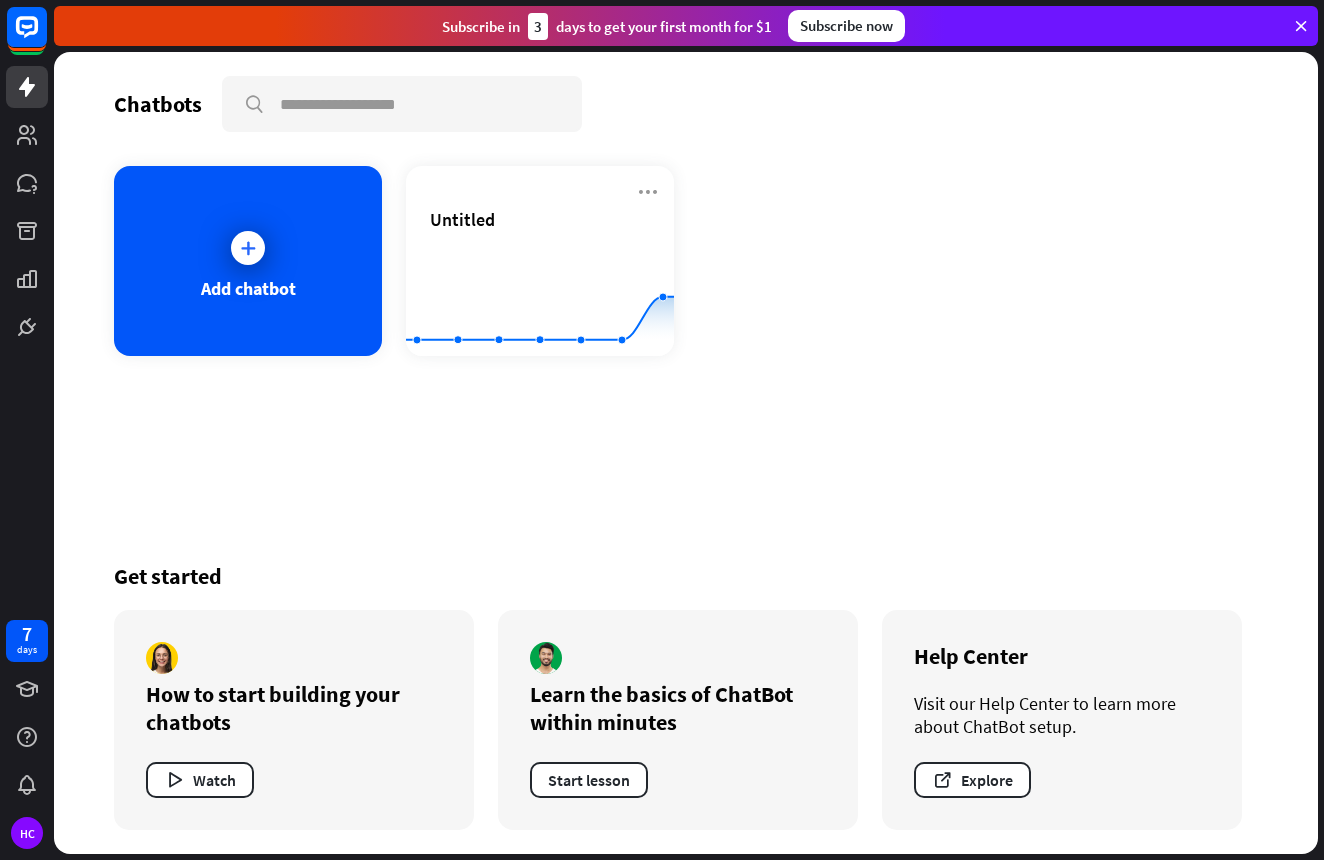 click at bounding box center (1301, 26) 